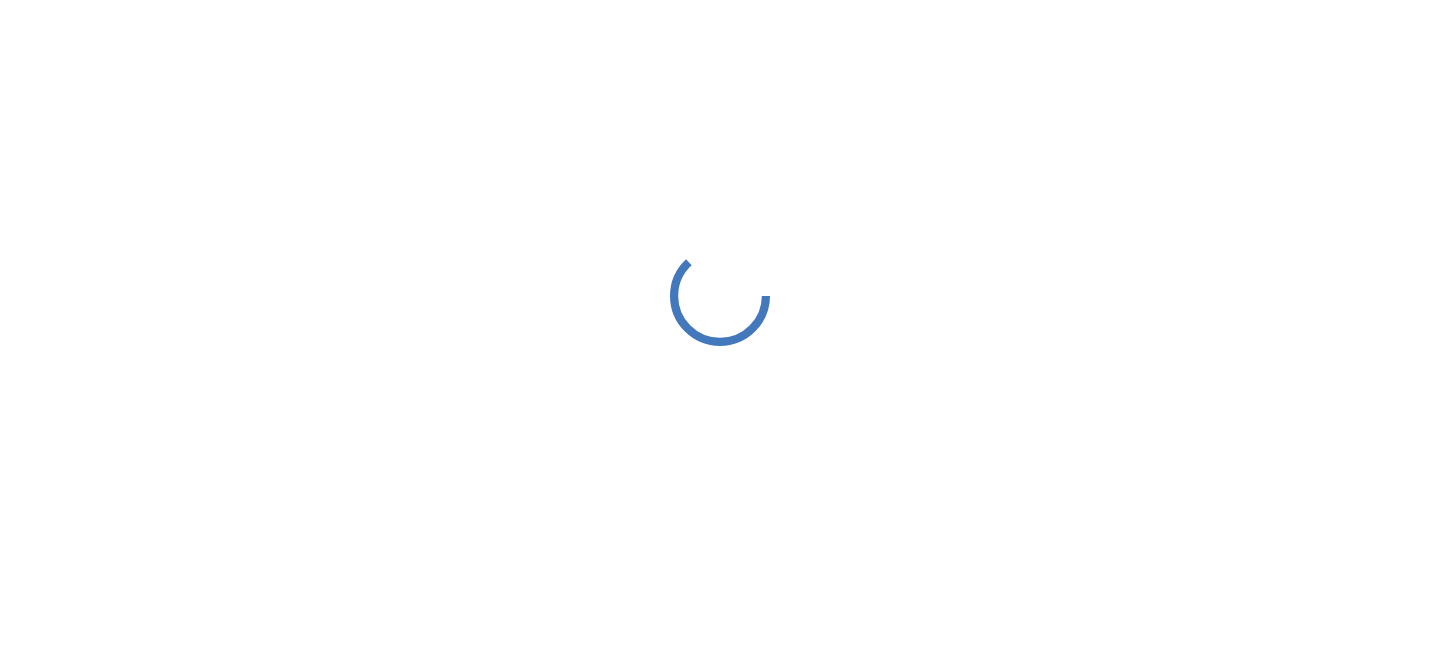 scroll, scrollTop: 0, scrollLeft: 0, axis: both 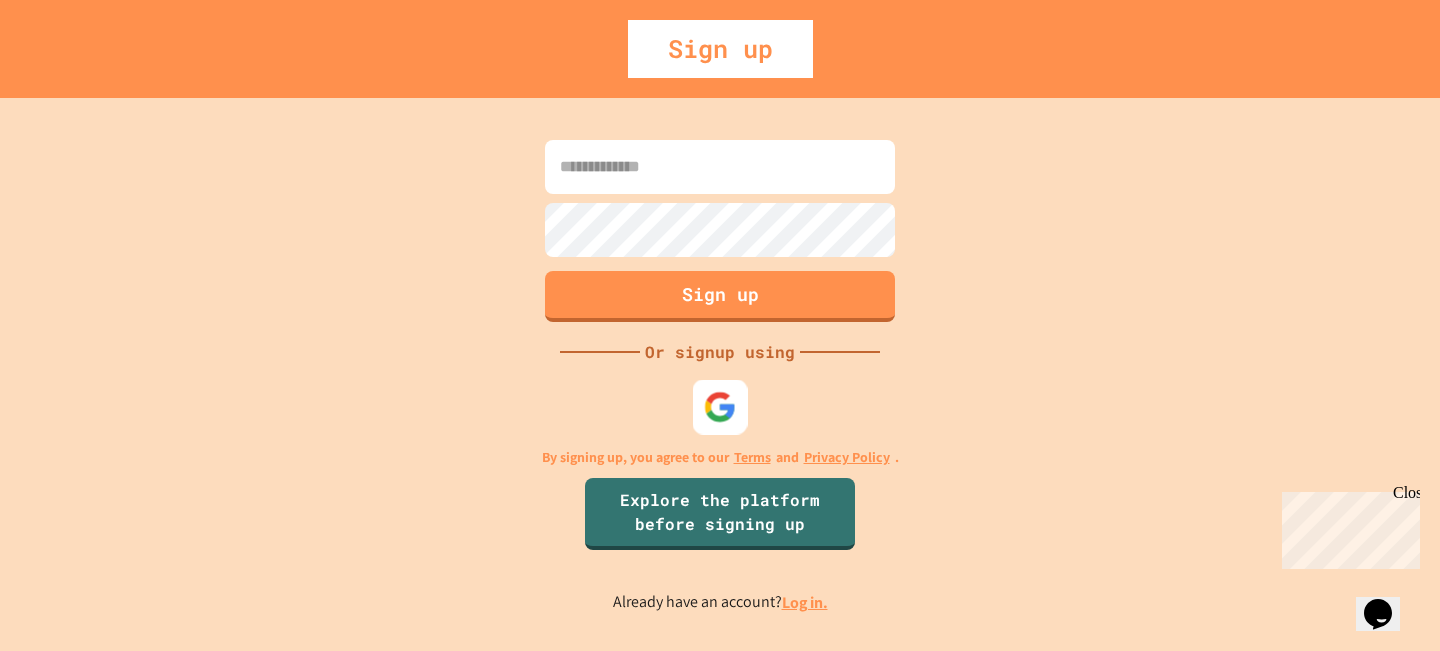 click at bounding box center [720, 406] 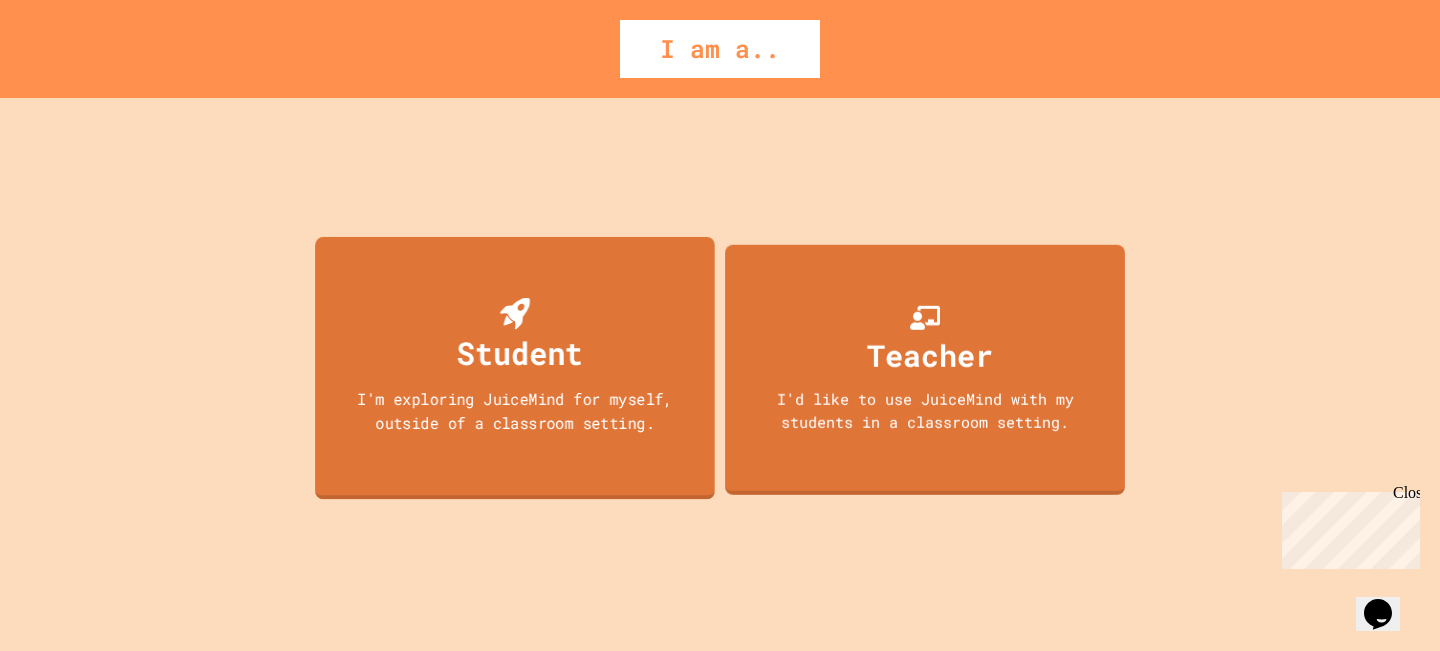 click on "Student I'm exploring JuiceMind for myself, outside of a classroom setting." at bounding box center [515, 367] 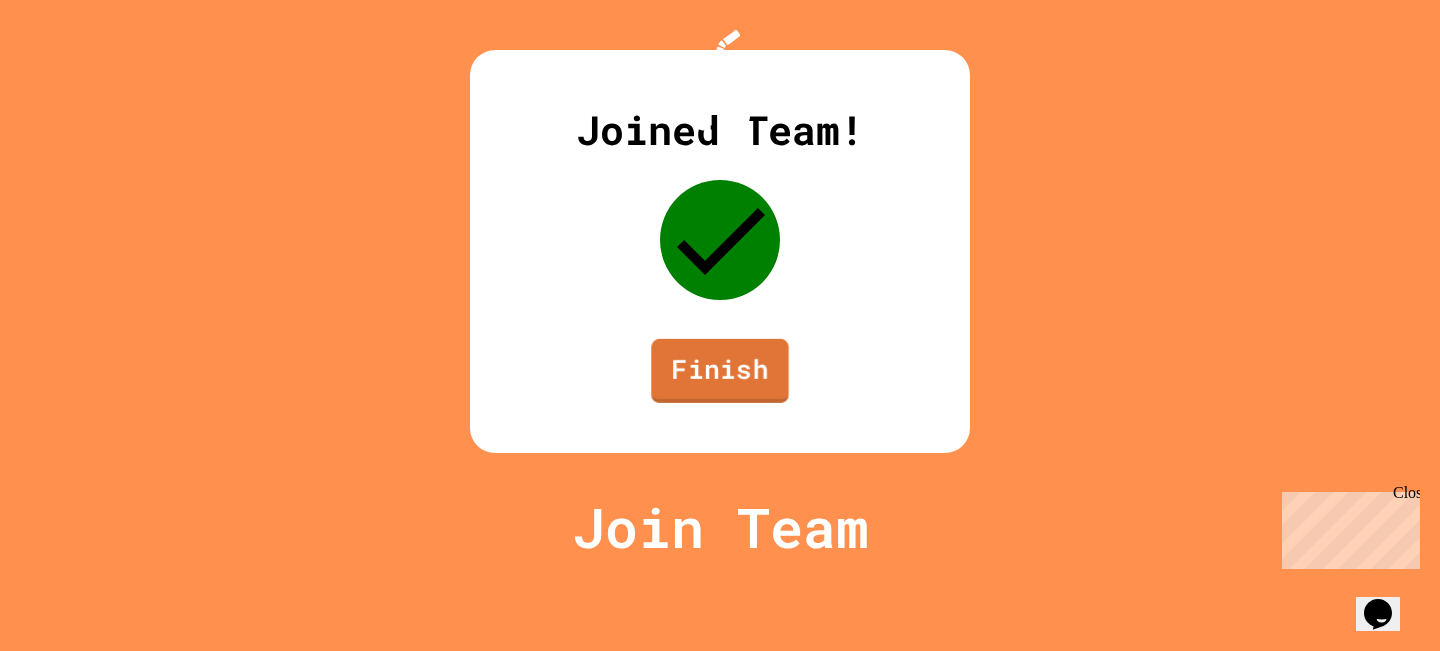 click on "Finish" at bounding box center [719, 371] 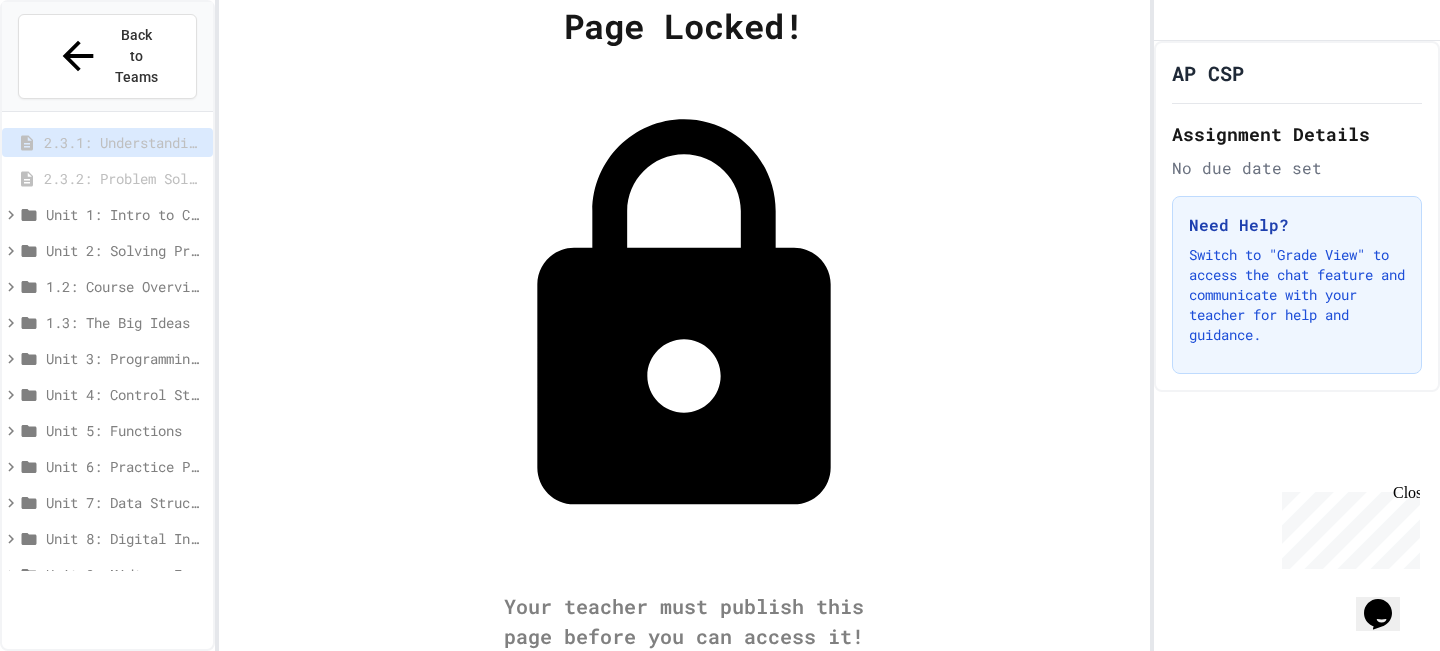 click on "Unit 1: Intro to Computer Science" at bounding box center [125, 214] 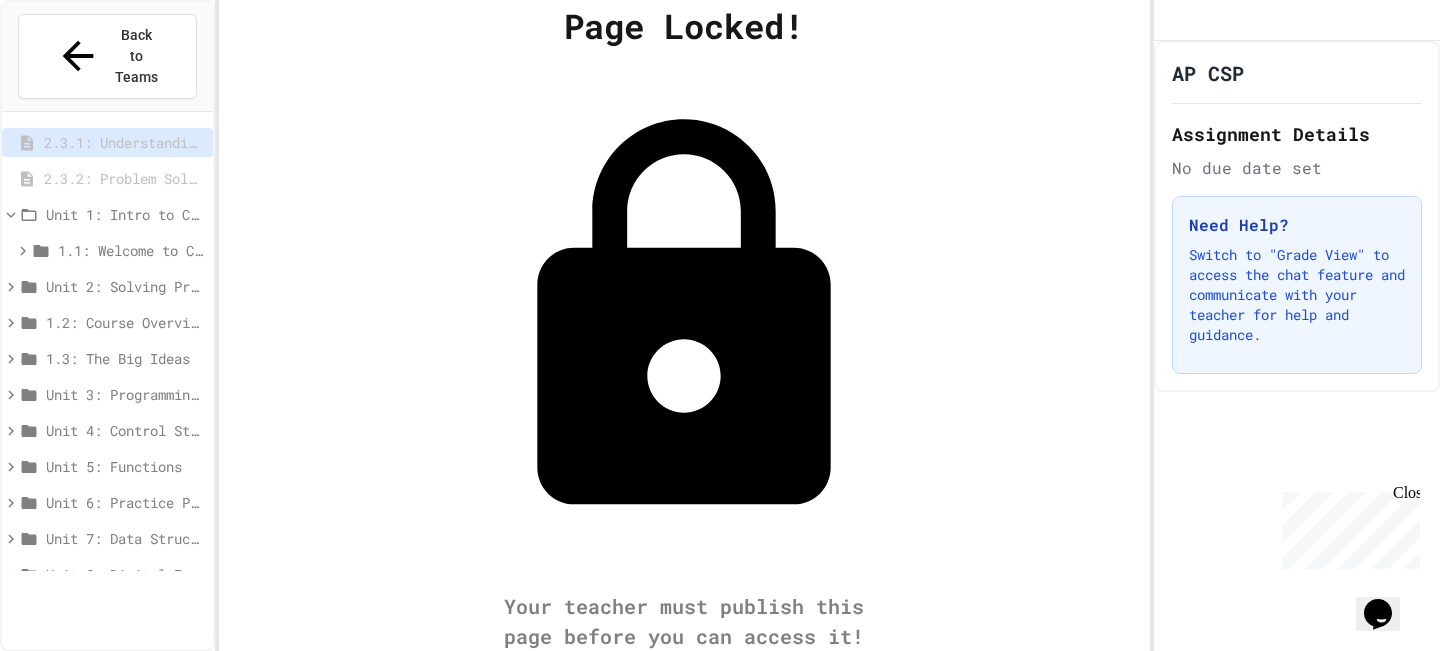 click on "1.1: Welcome to Computer Science" at bounding box center (107, 250) 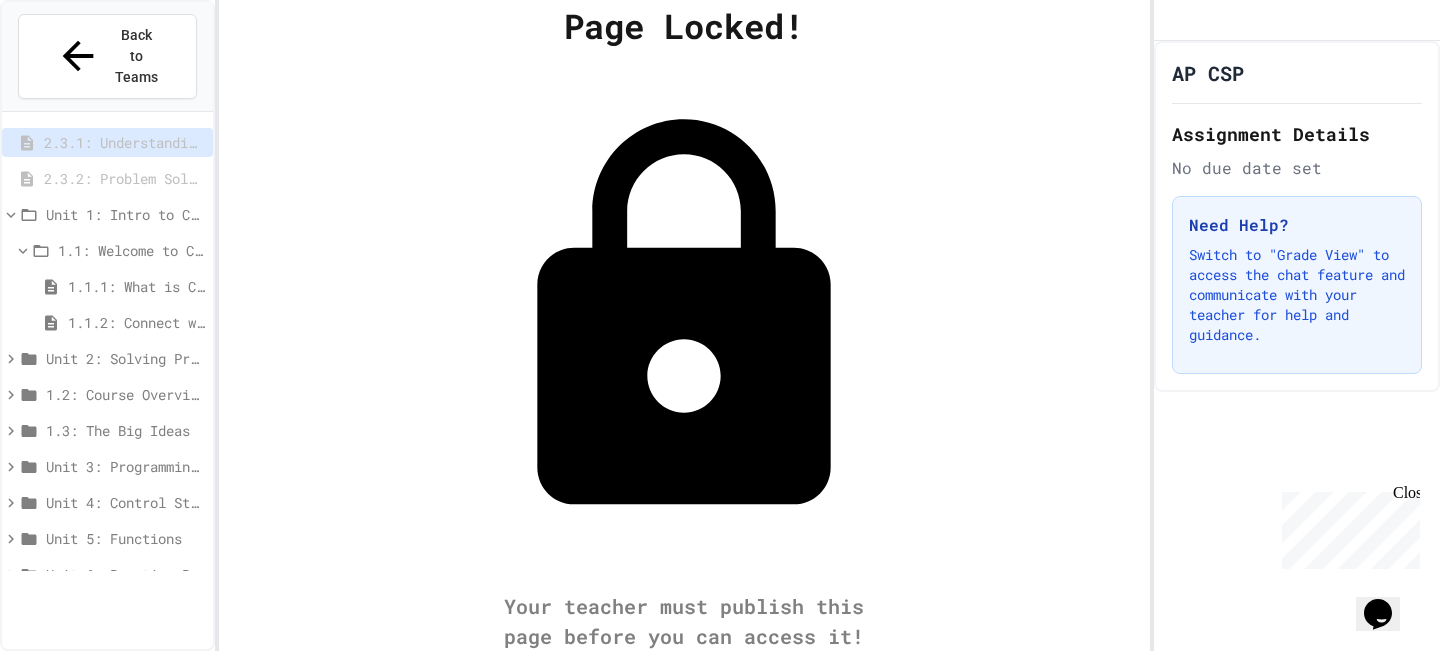 click on "1.1.1: What is Computer Science?" at bounding box center (136, 286) 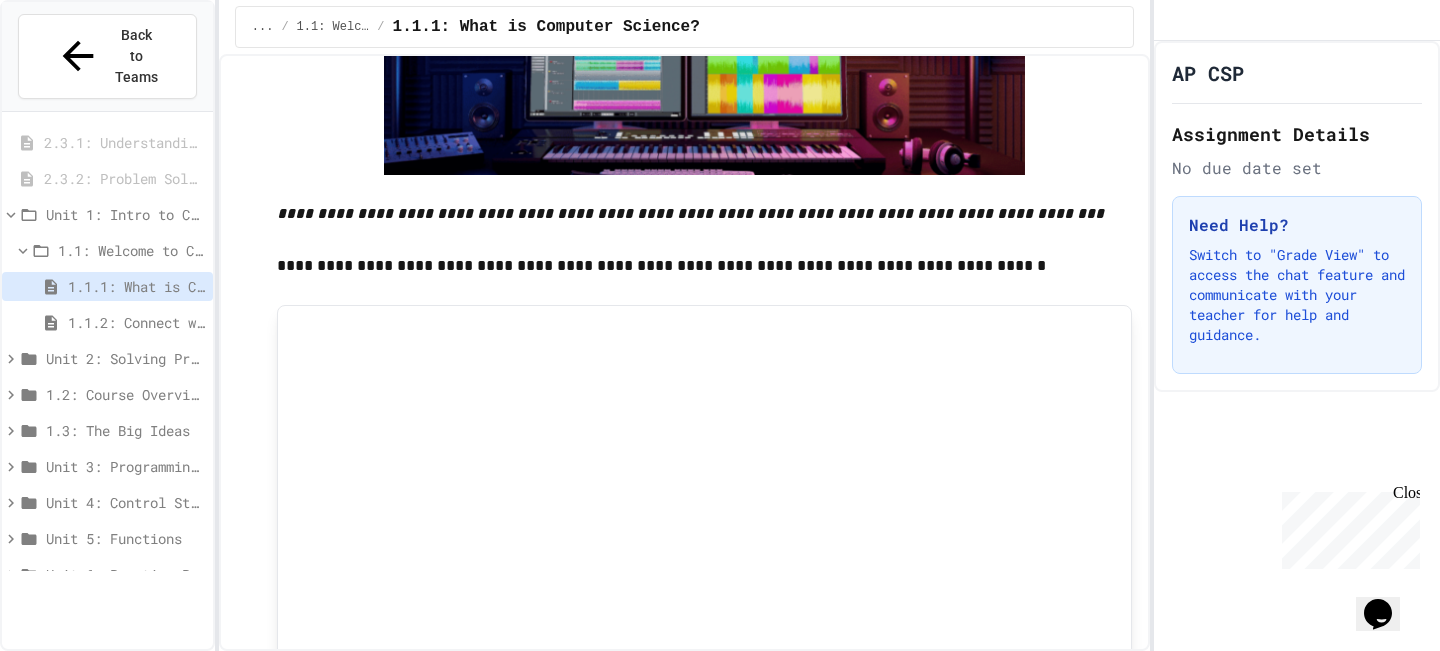 scroll, scrollTop: 3230, scrollLeft: 0, axis: vertical 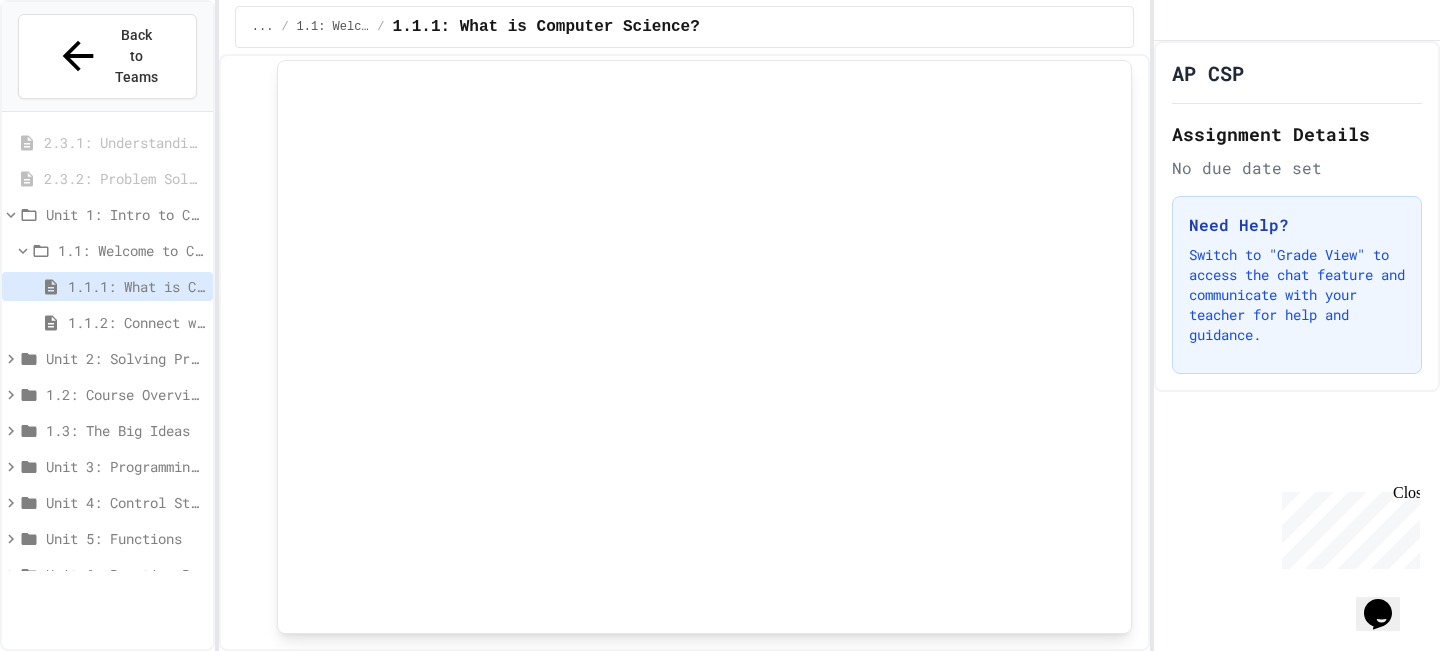 click on "2.3.2: Problem Solving Reflection" at bounding box center (122, 178) 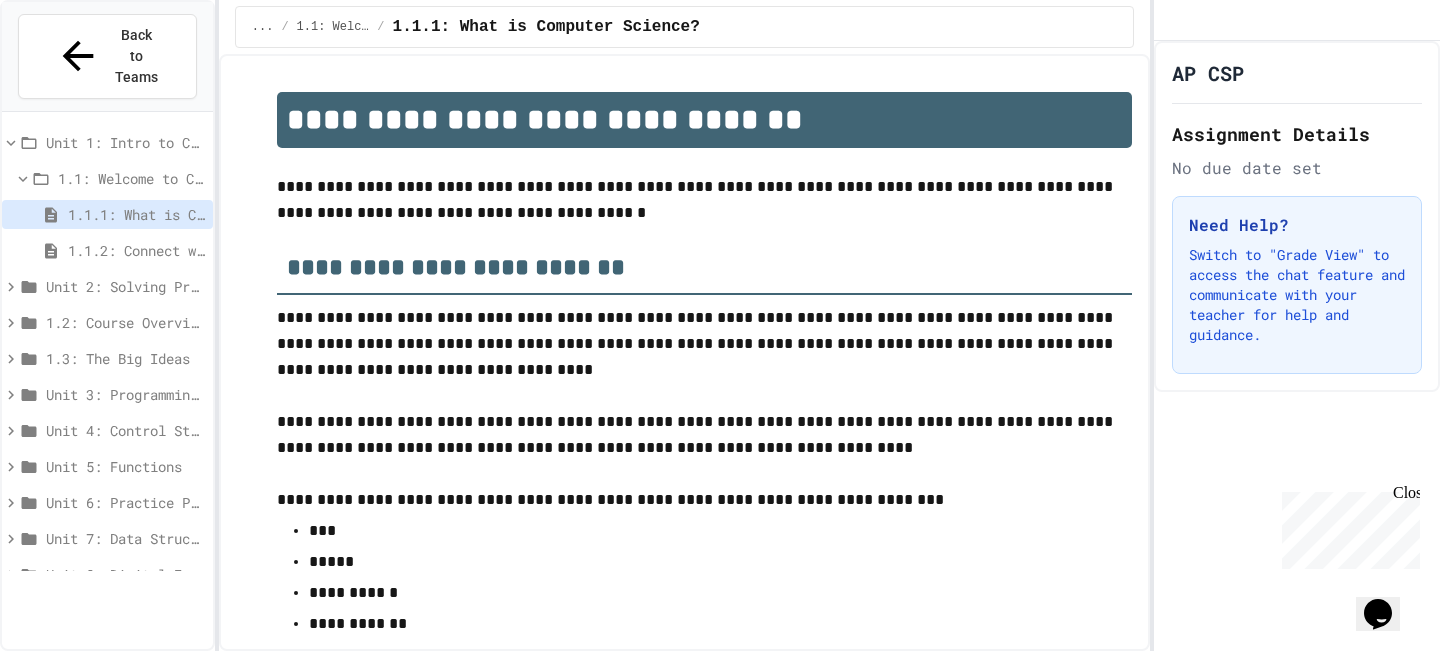 click on "Unit 2: Solving Problems in Computer Science" at bounding box center [125, 286] 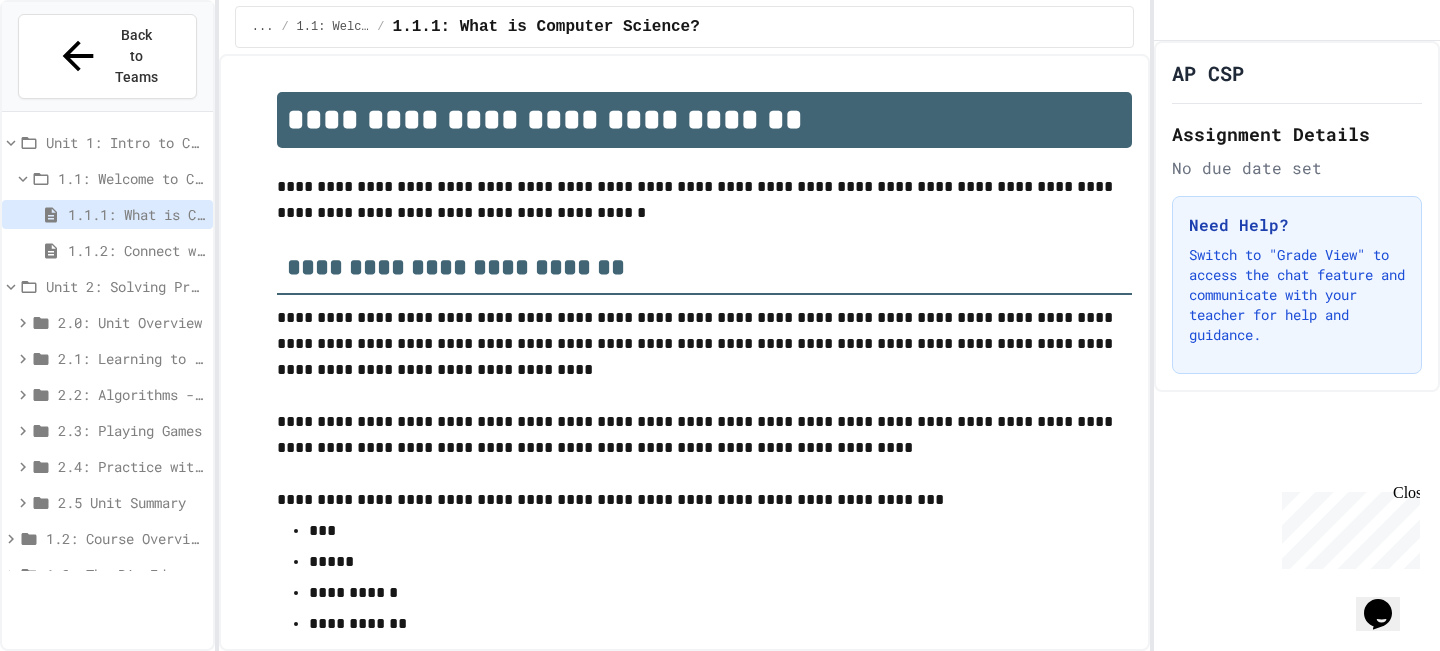 click on "Unit 2: Solving Problems in Computer Science" at bounding box center (107, 286) 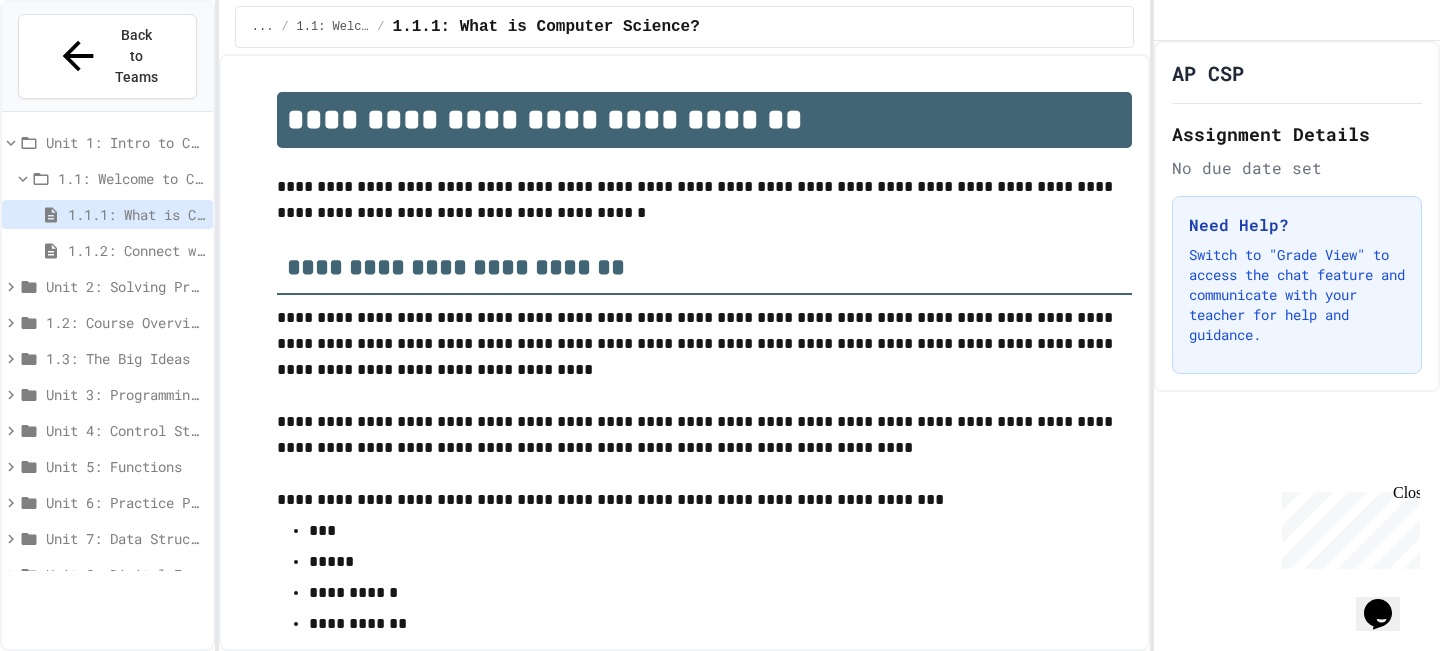 click on "1.3: The Big Ideas" at bounding box center [125, 358] 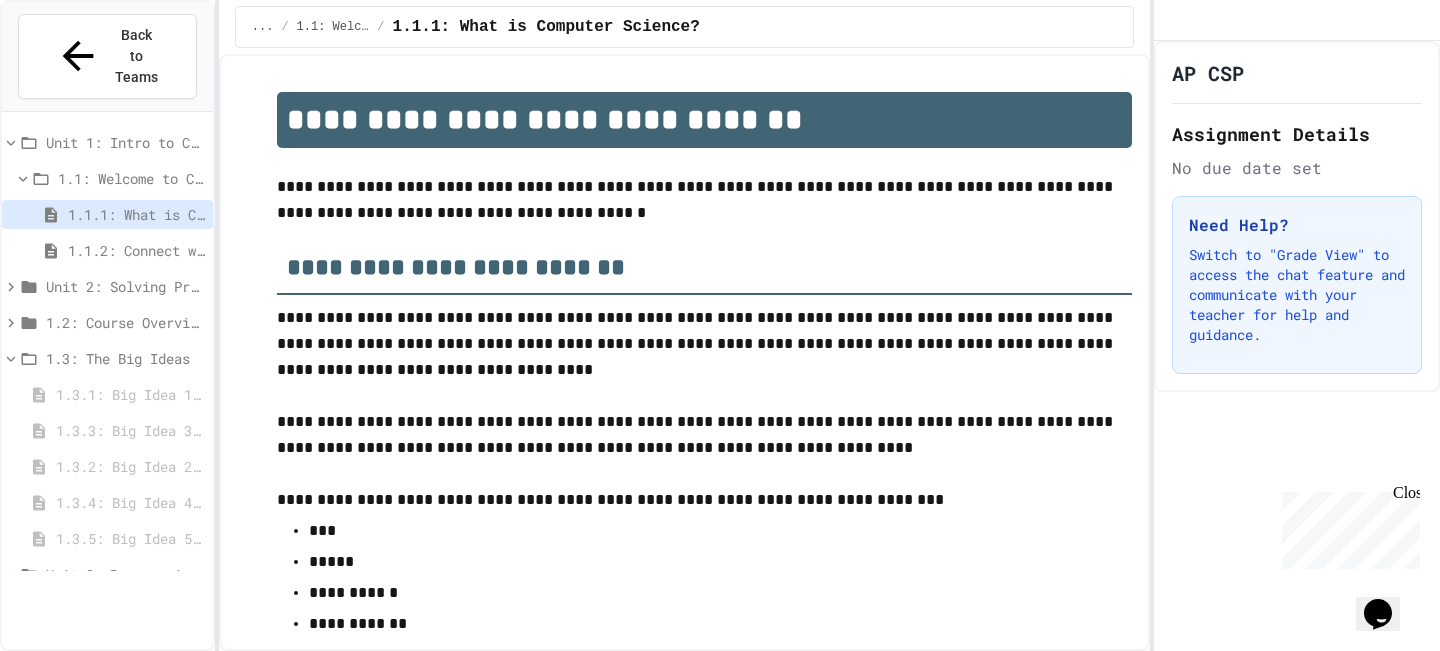 click on "1.3.1: Big Idea 1 - Creative Development" at bounding box center (128, 394) 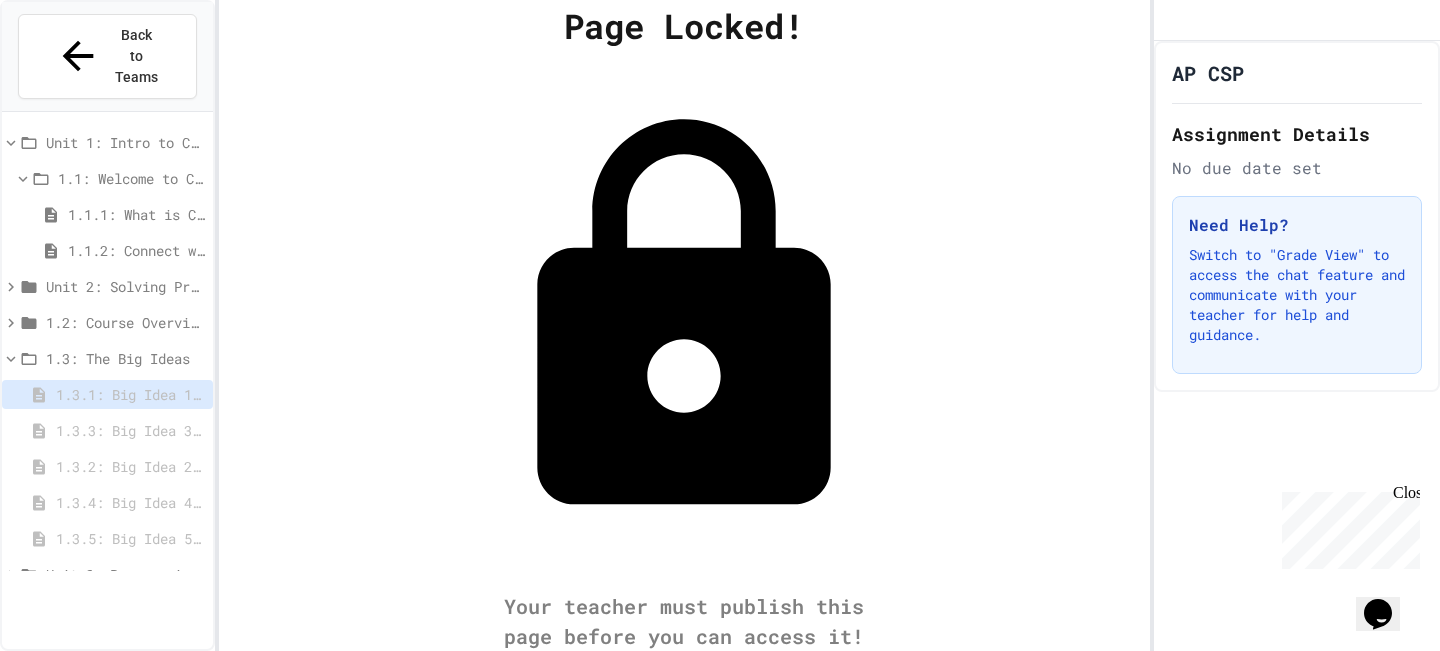 click on "1.3: The Big Ideas" at bounding box center [125, 358] 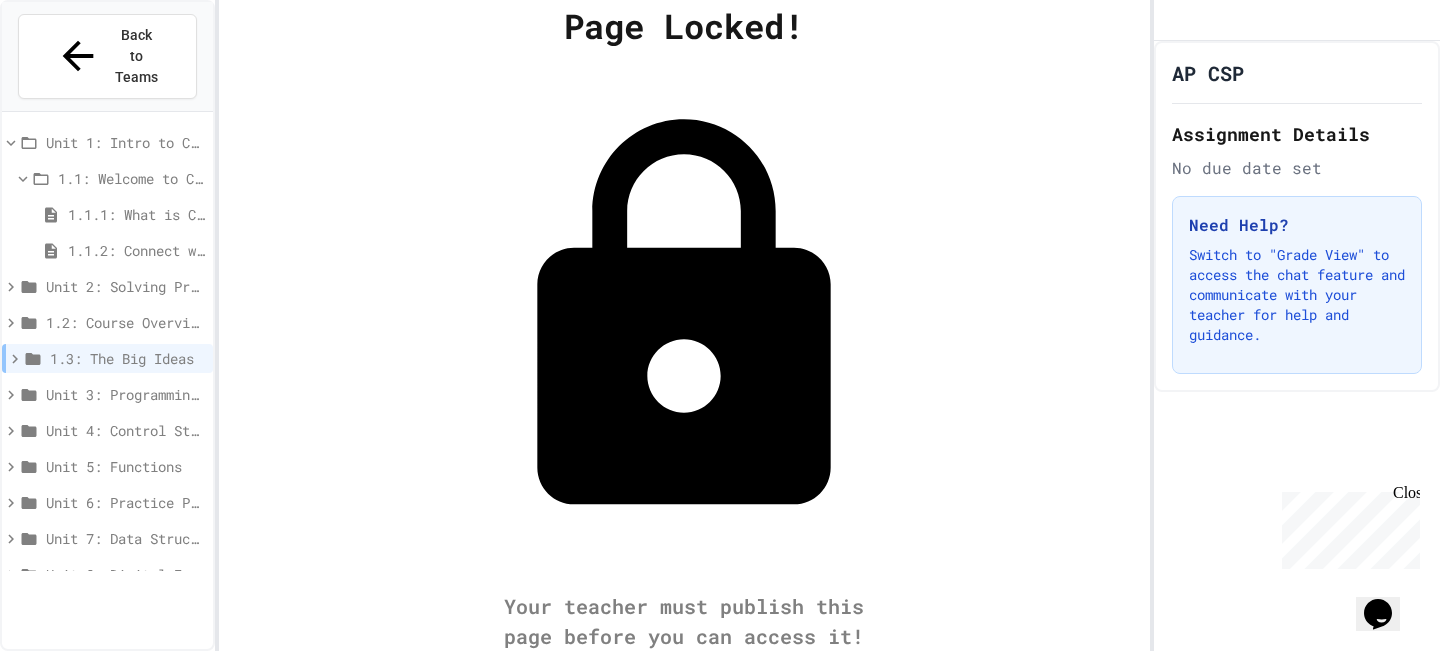 click on "1.2: Course Overview and the AP Exam" at bounding box center [125, 322] 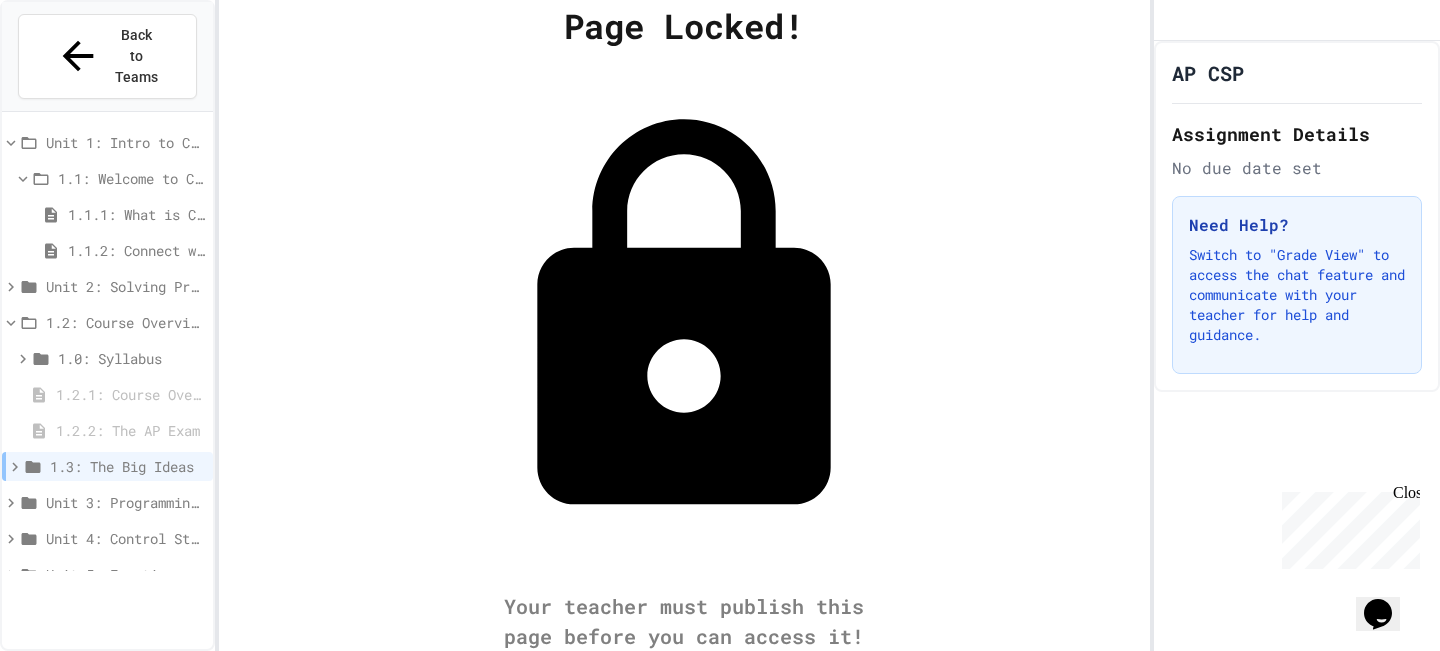 click on "1.0: Syllabus" at bounding box center [131, 358] 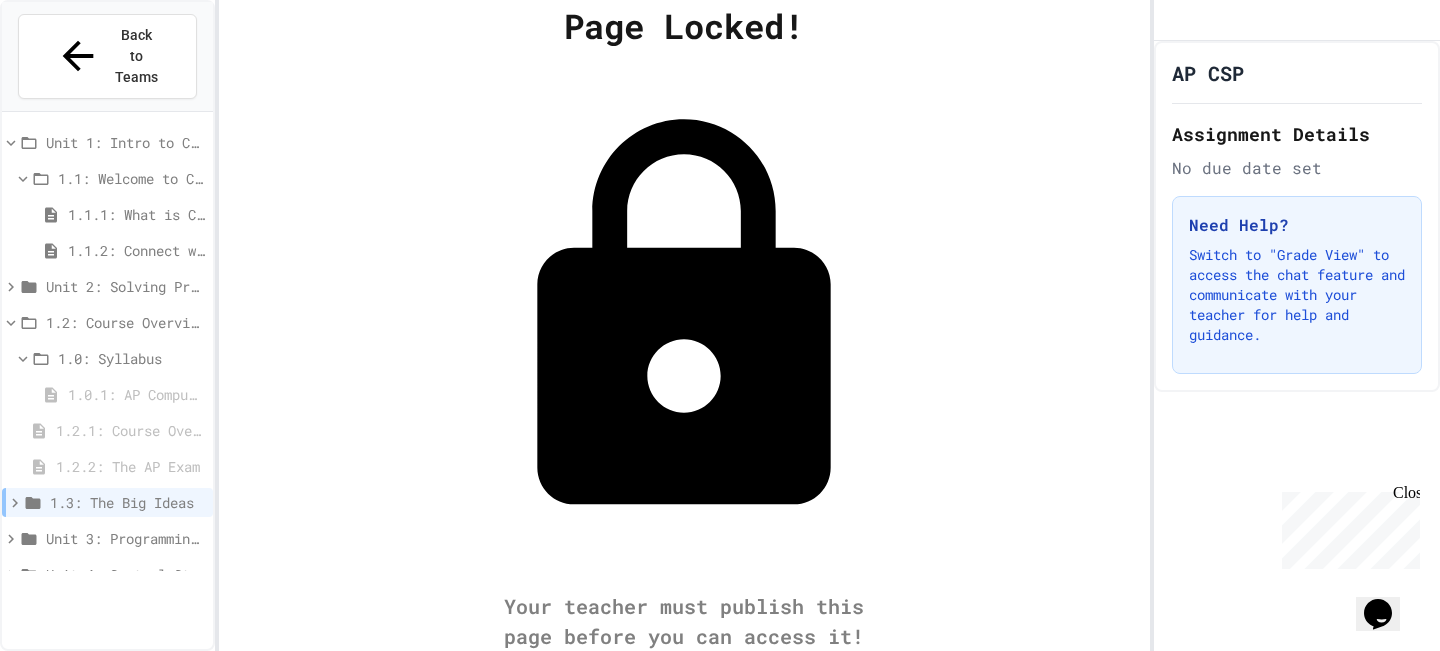 click on "1.0.1: AP Computer Science Principles in Python Course Syllabus" at bounding box center (134, 394) 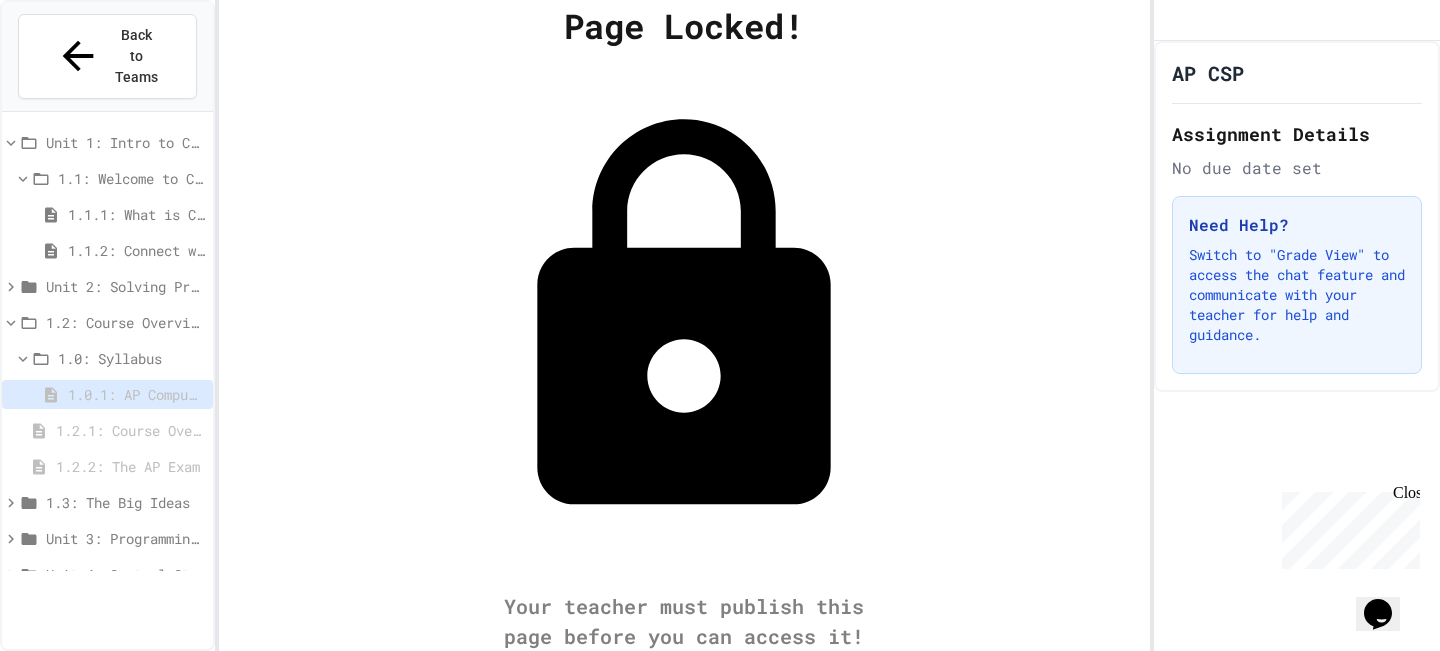 click on "1.0: Syllabus" at bounding box center (131, 358) 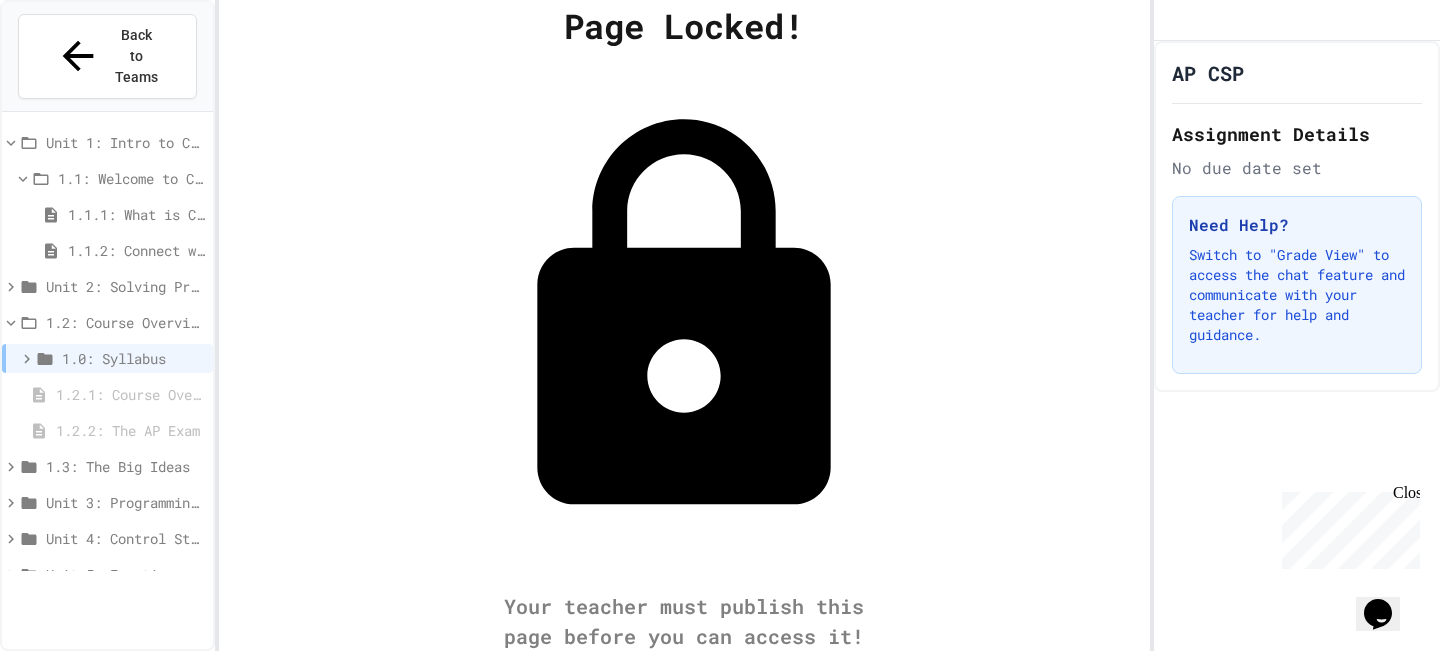 click on "1.2: Course Overview and the AP Exam" at bounding box center [125, 322] 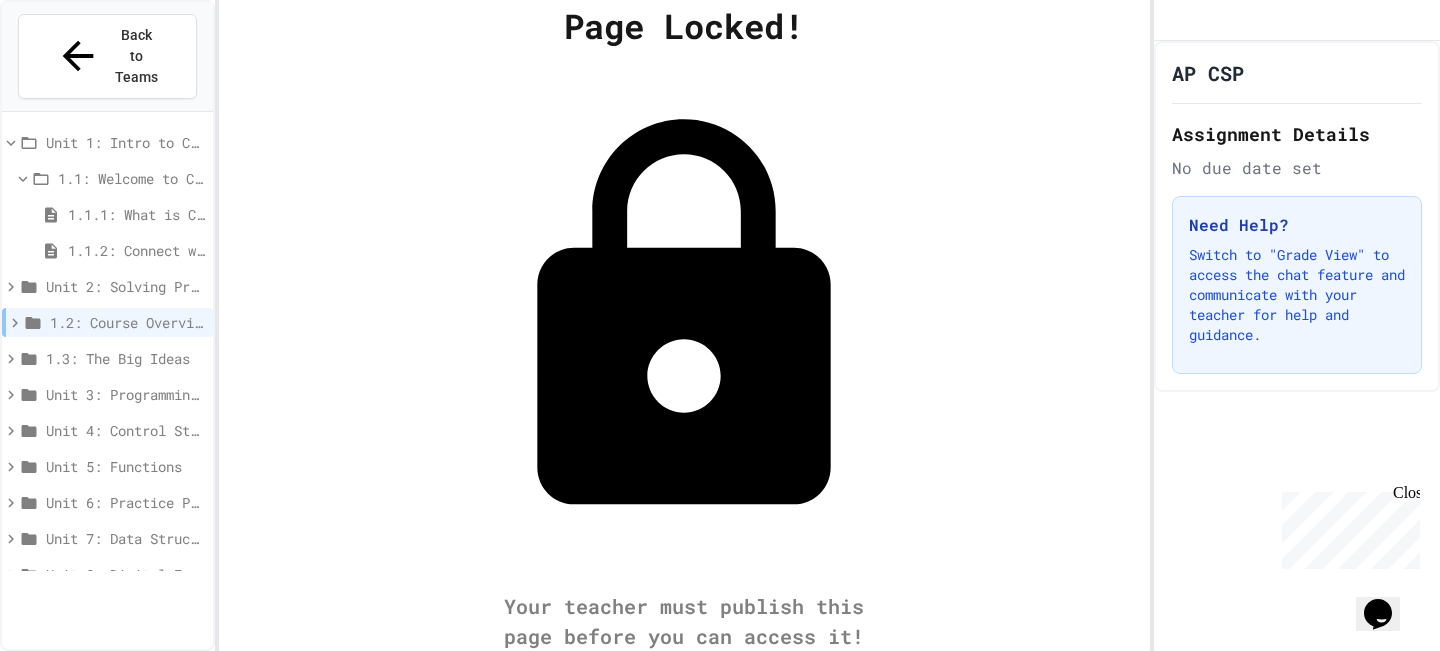 click on "Unit 2: Solving Problems in Computer Science" at bounding box center (125, 286) 